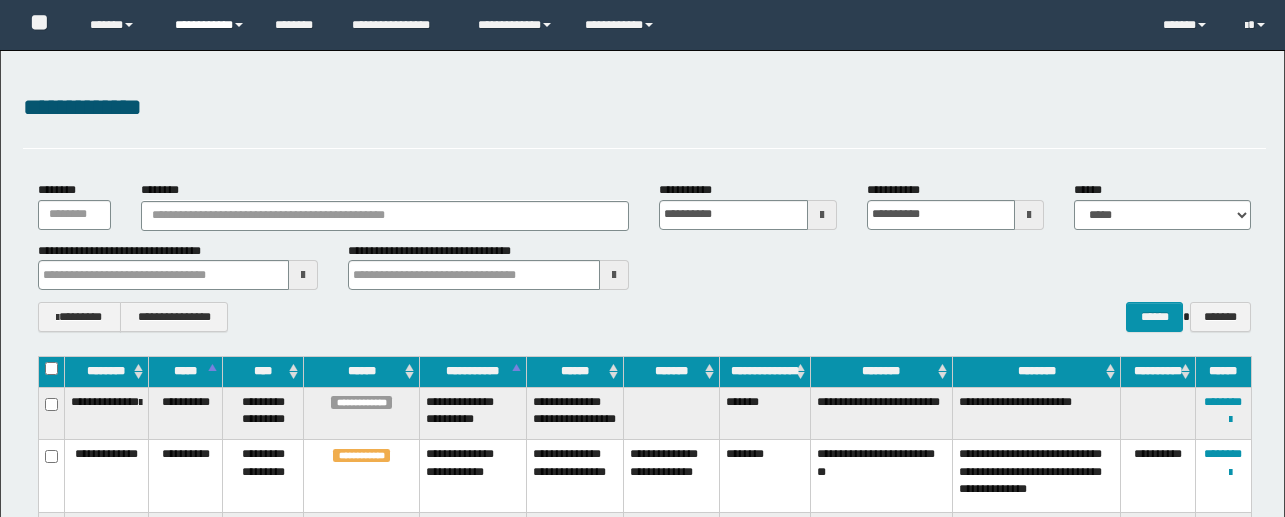 scroll, scrollTop: 0, scrollLeft: 0, axis: both 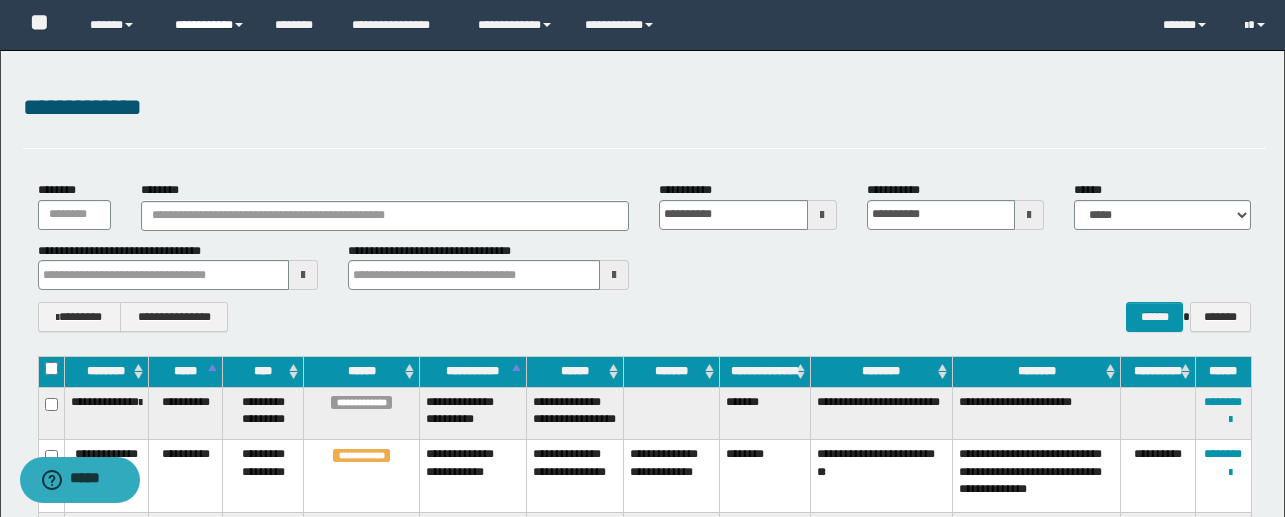 click on "**********" at bounding box center [210, 25] 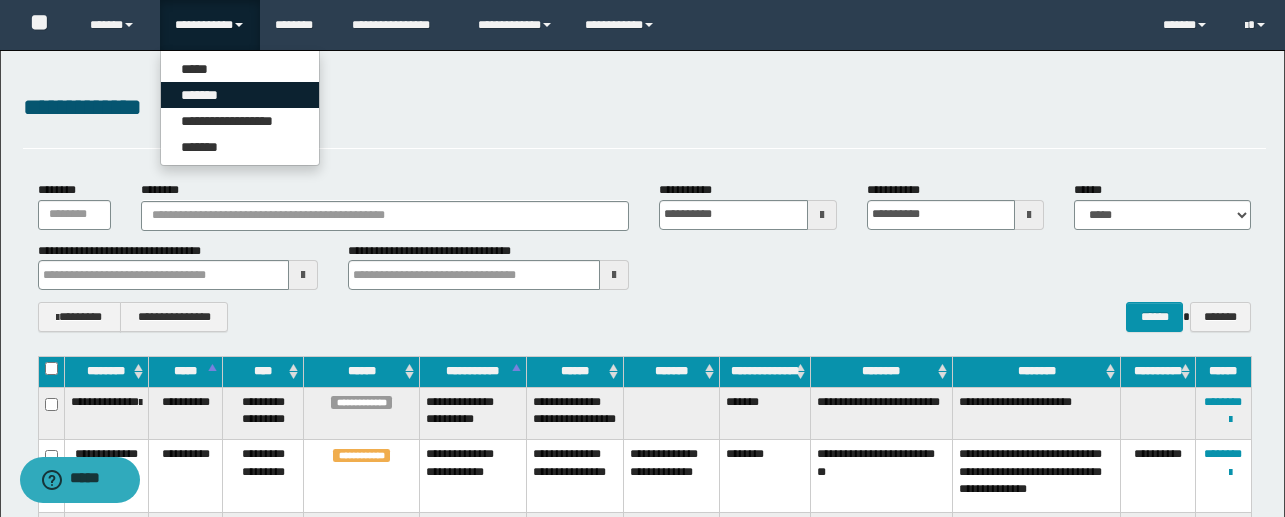 click on "*******" at bounding box center [240, 95] 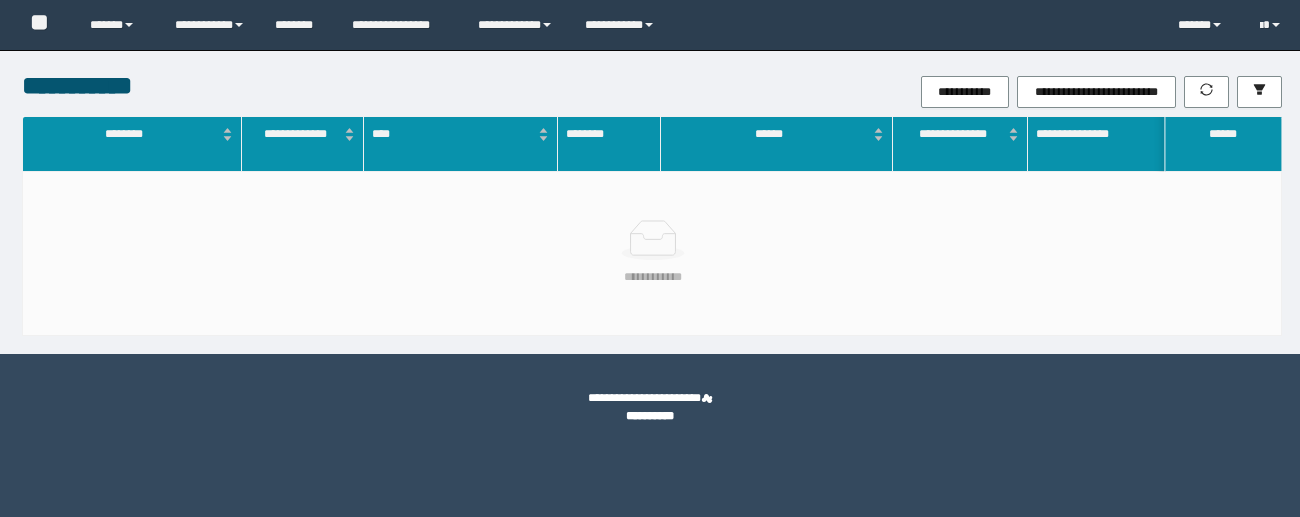 scroll, scrollTop: 0, scrollLeft: 0, axis: both 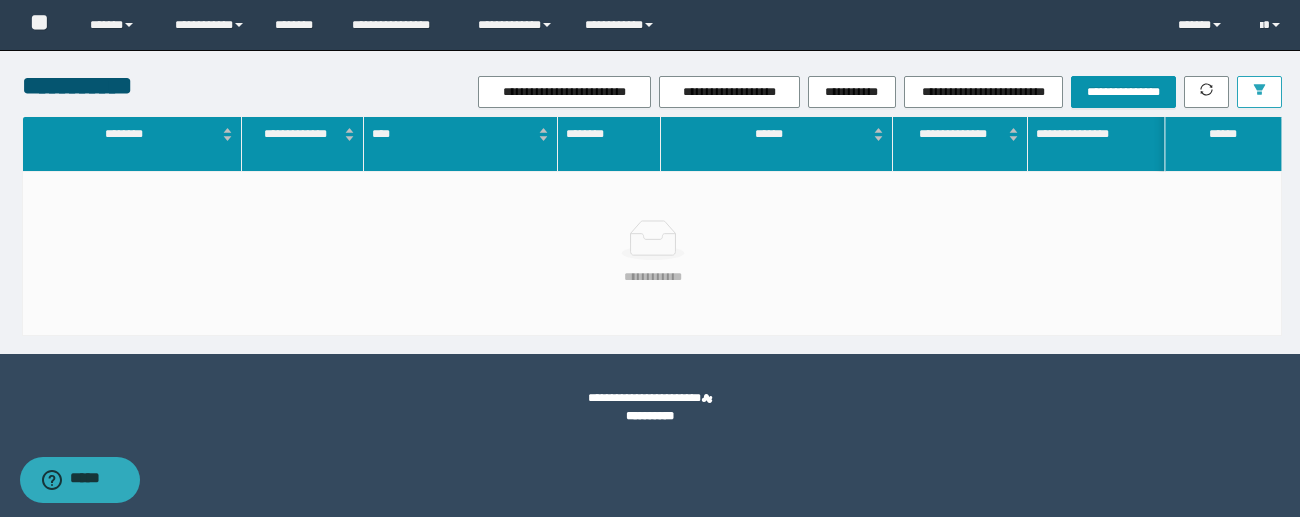 click 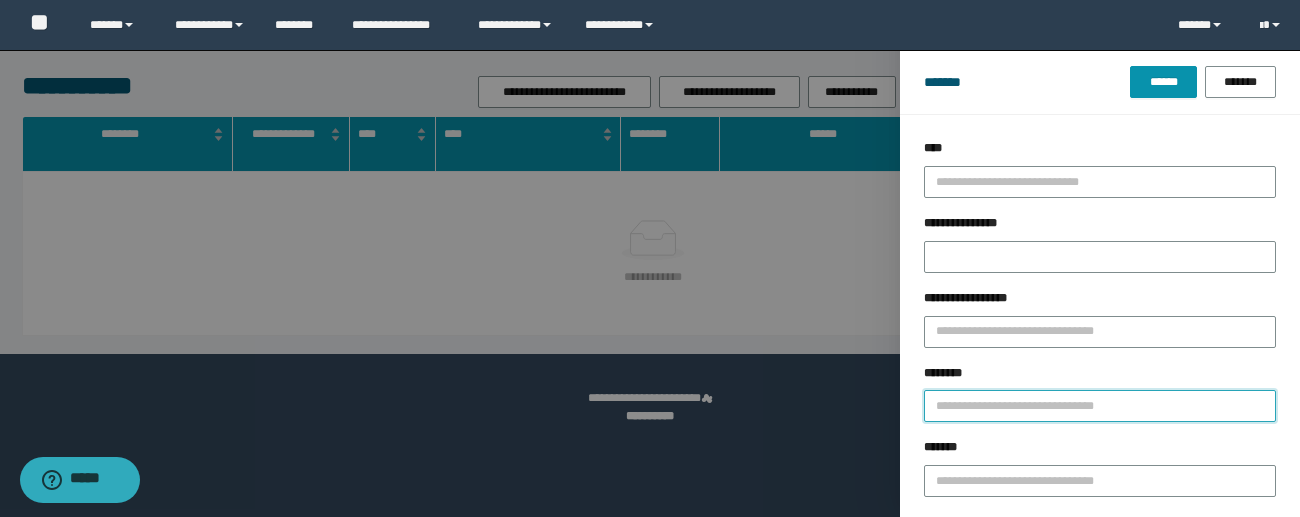 click on "********" at bounding box center (1100, 406) 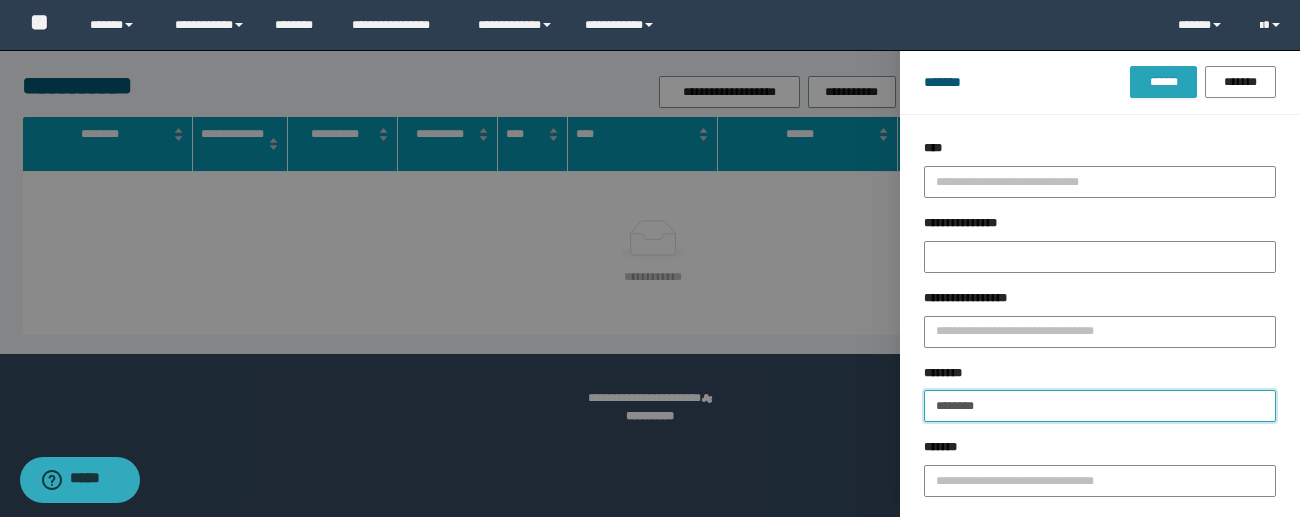 type on "*******" 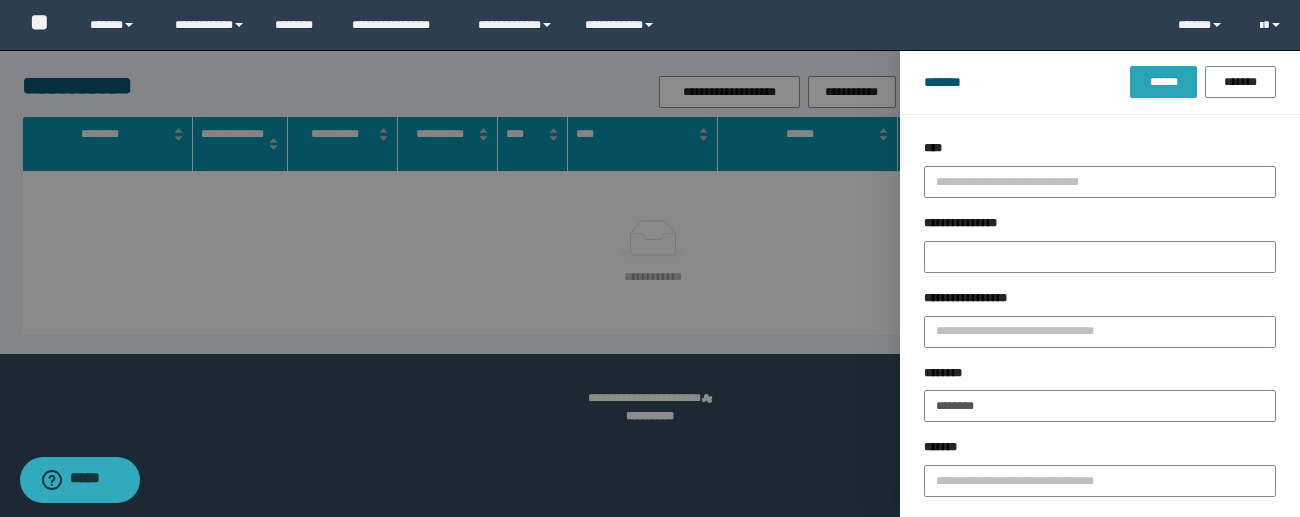 click on "******" at bounding box center [1163, 82] 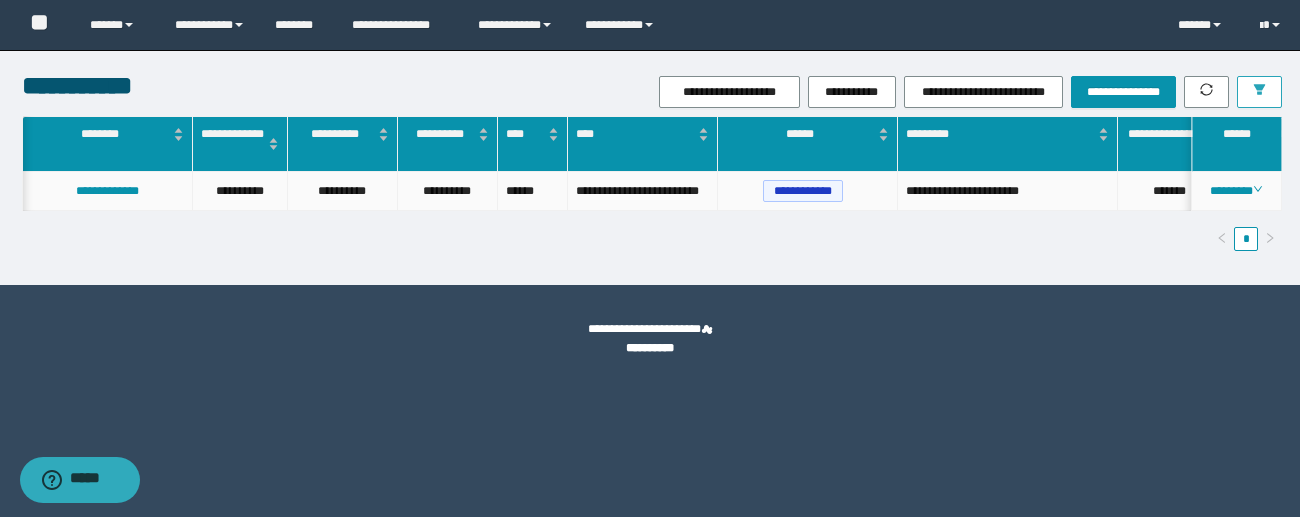scroll, scrollTop: 0, scrollLeft: 204, axis: horizontal 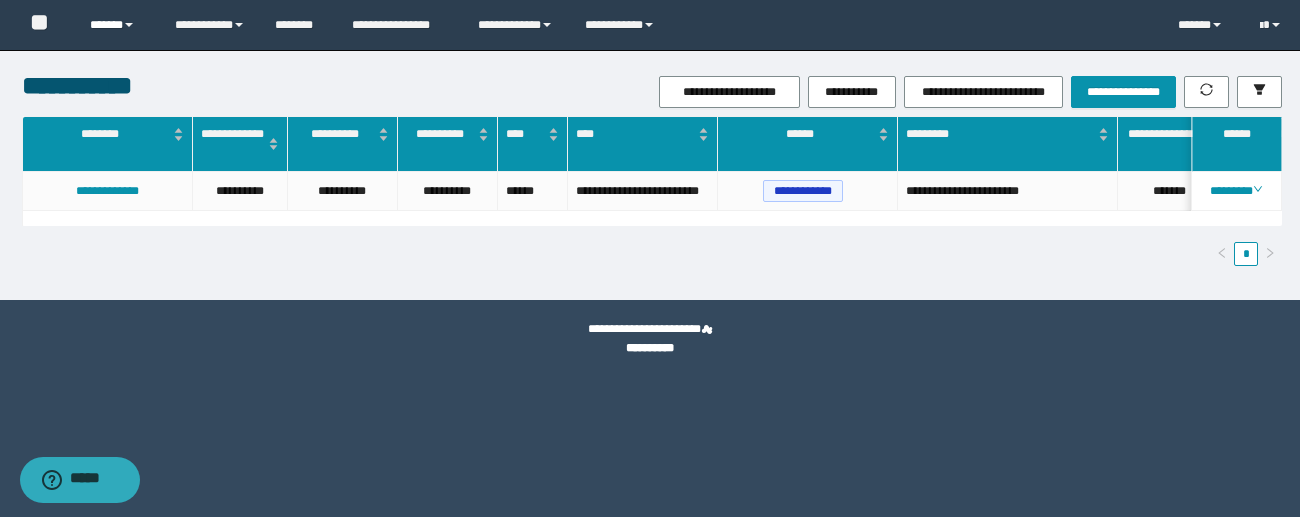 click on "******" at bounding box center [117, 25] 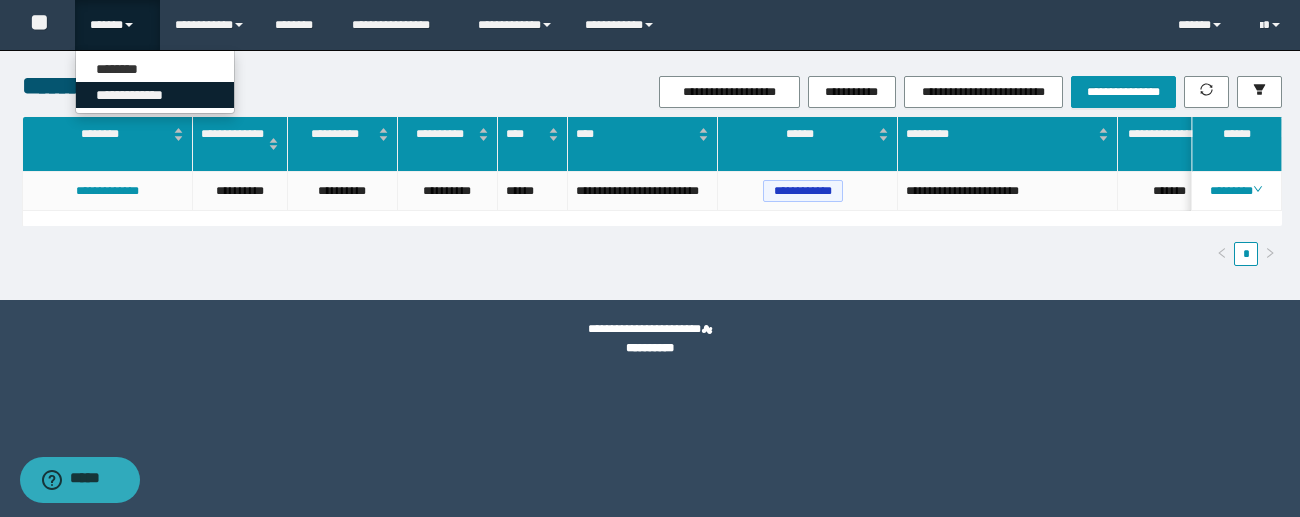 click on "**********" at bounding box center (155, 95) 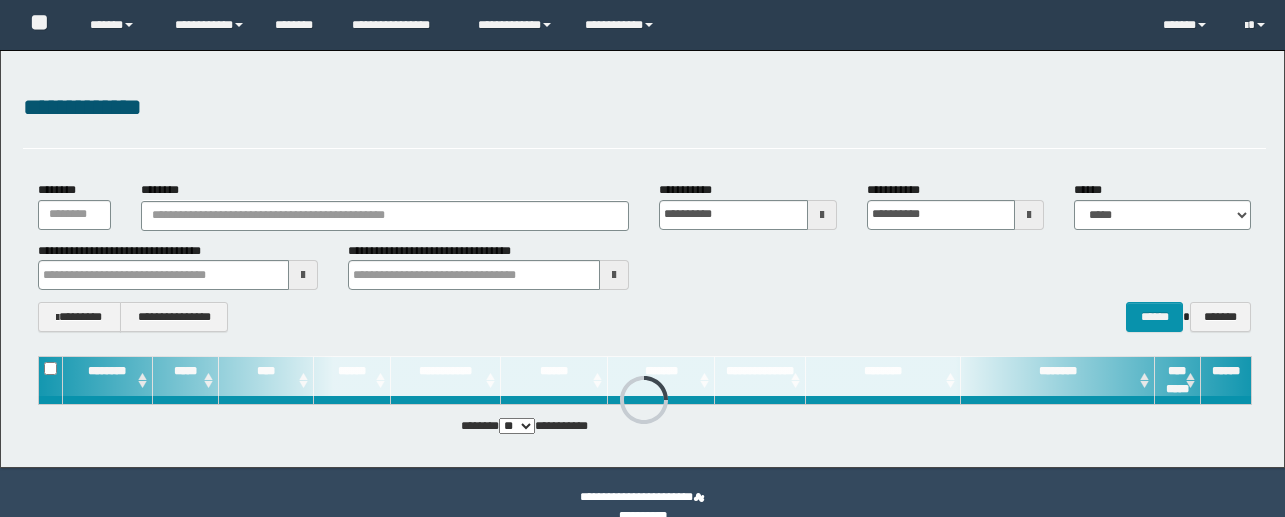 scroll, scrollTop: 0, scrollLeft: 0, axis: both 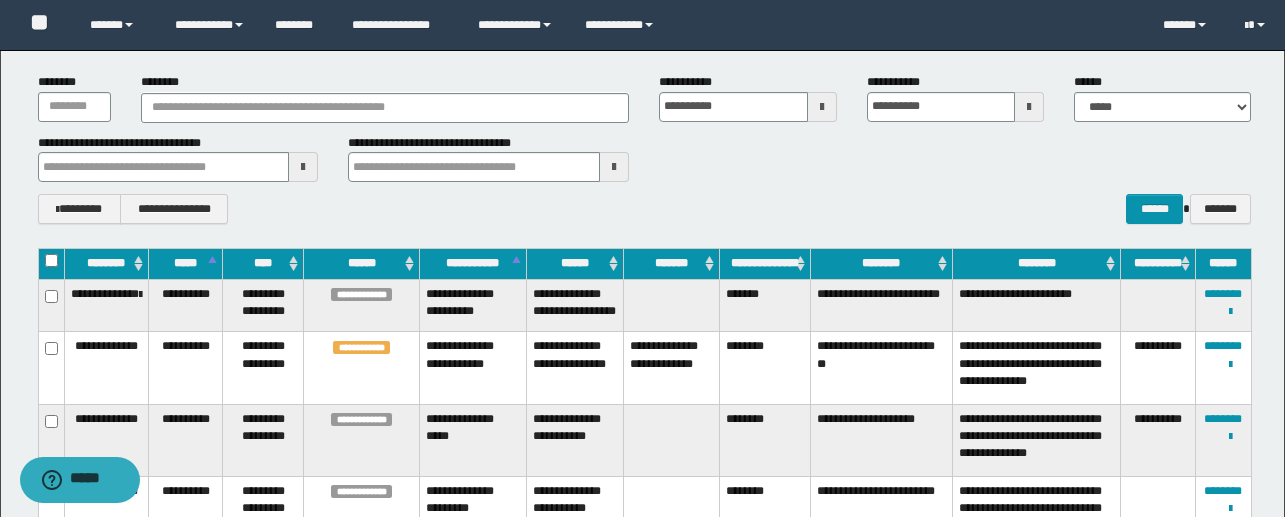 click on "********" at bounding box center [765, 368] 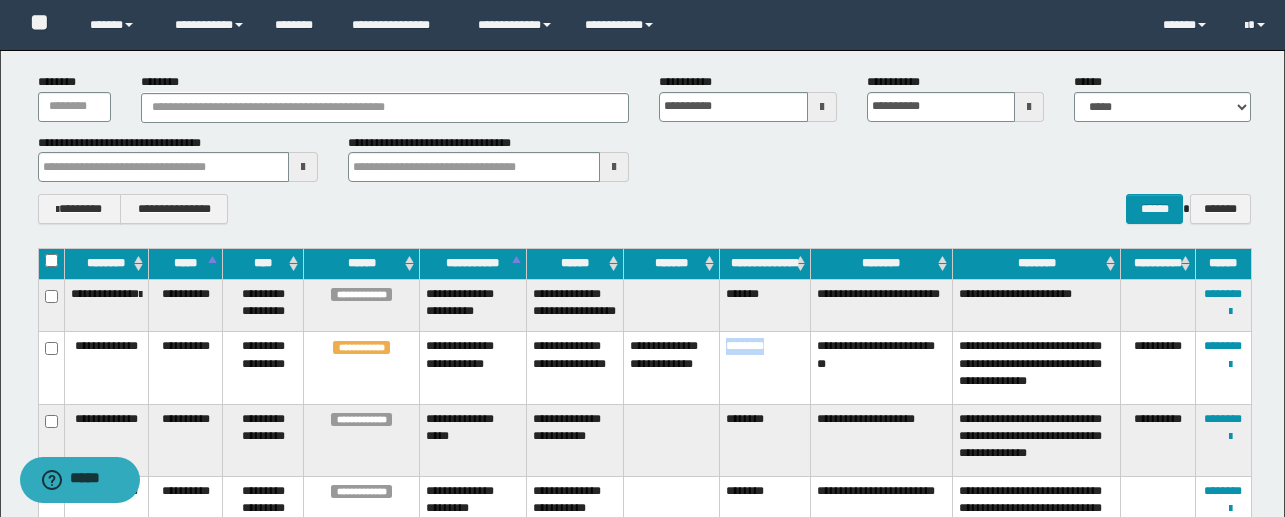 click on "********" at bounding box center [765, 368] 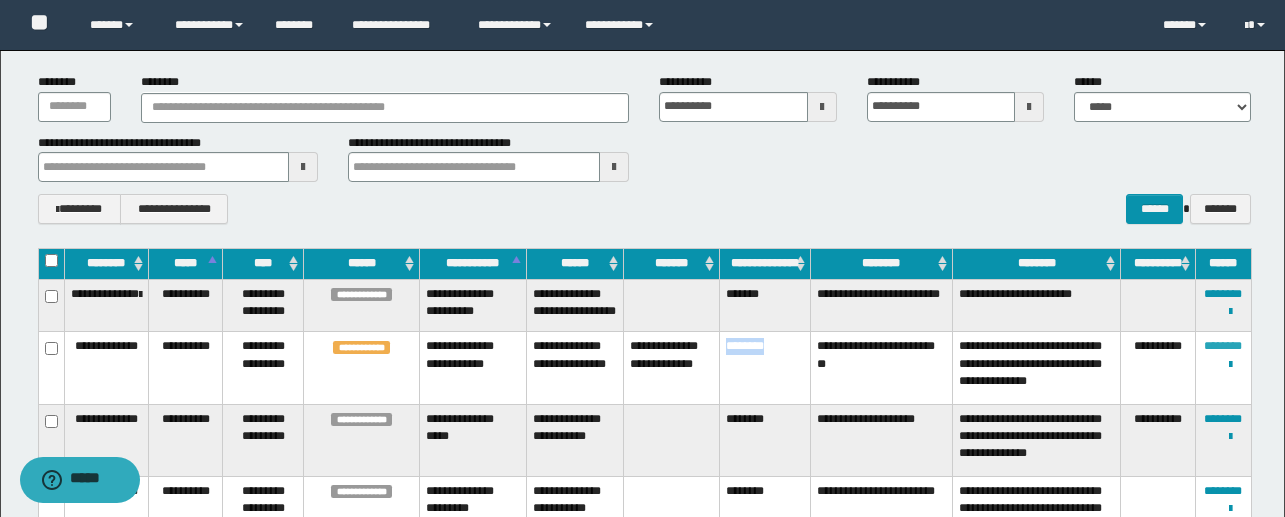 click on "********" at bounding box center [1223, 346] 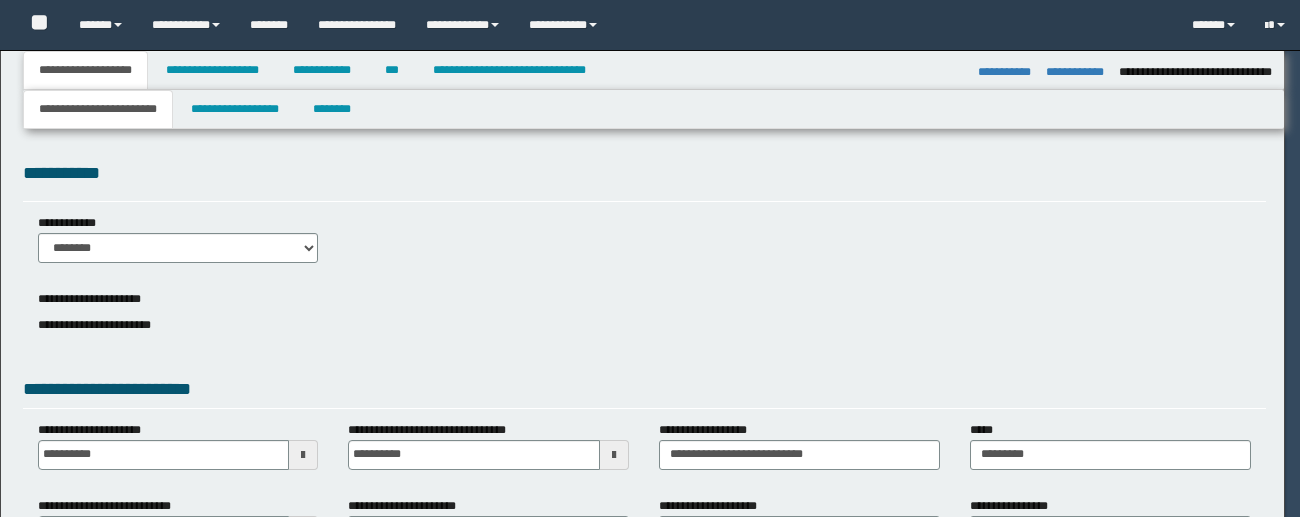 select on "*" 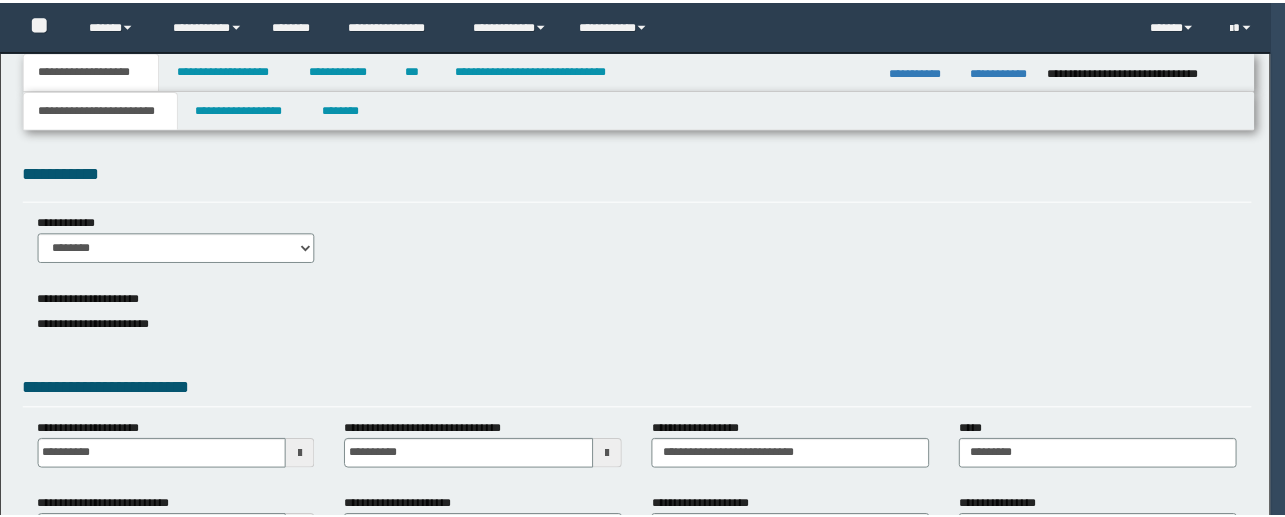 scroll, scrollTop: 0, scrollLeft: 0, axis: both 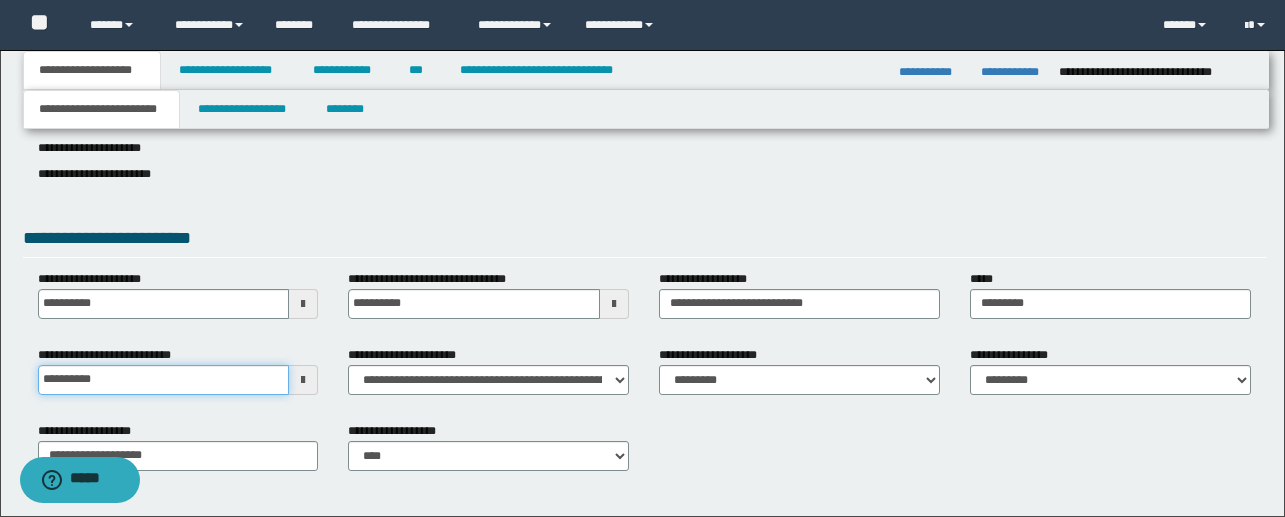 click on "**********" at bounding box center [164, 380] 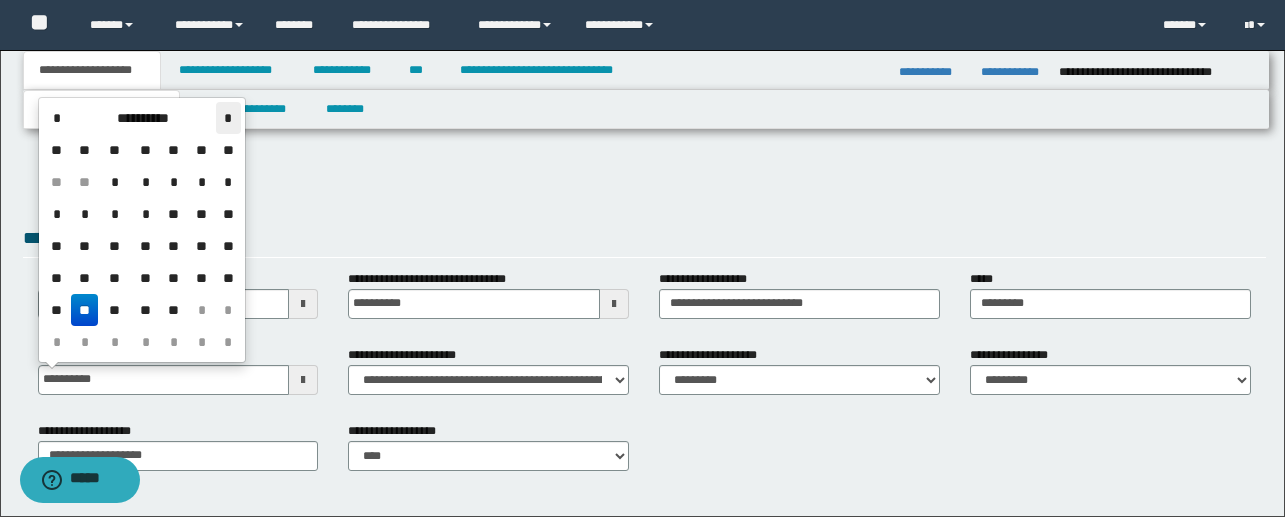 click on "*" at bounding box center [228, 118] 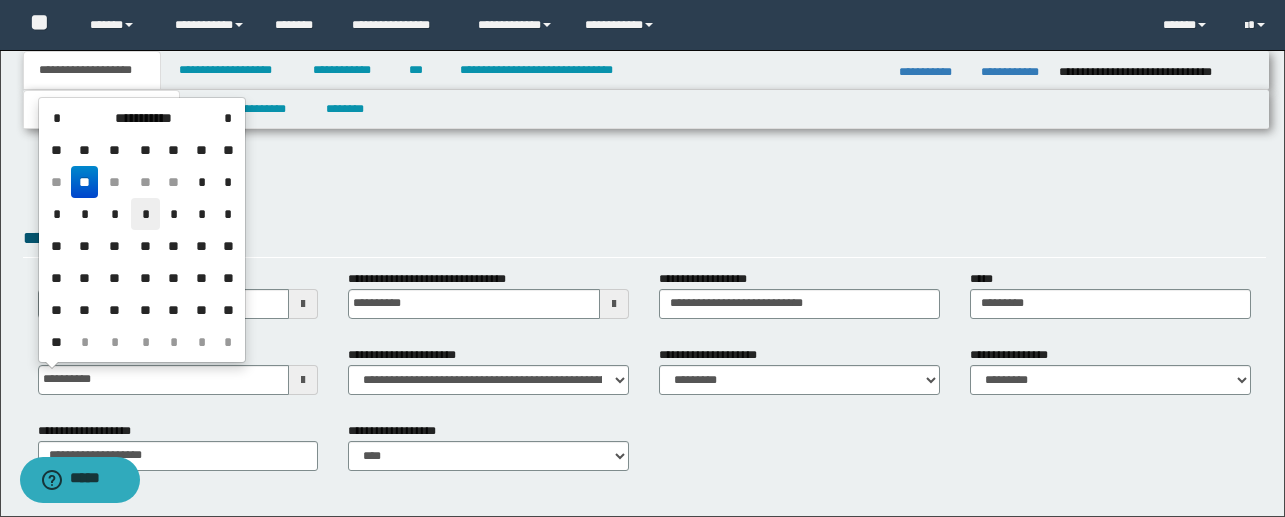 click on "*" at bounding box center [145, 214] 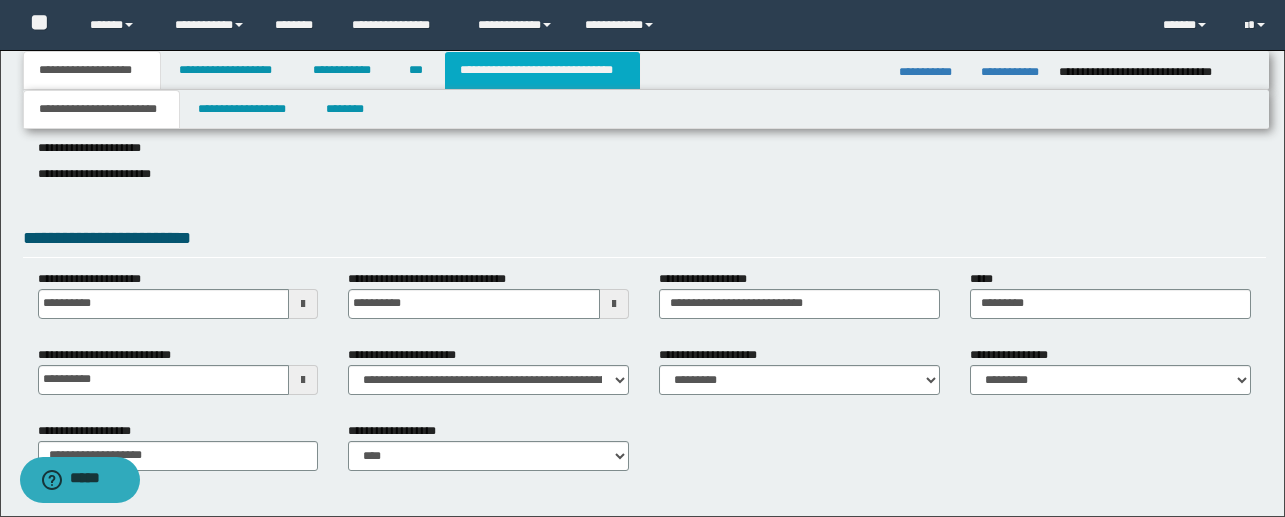 click on "**********" at bounding box center [542, 70] 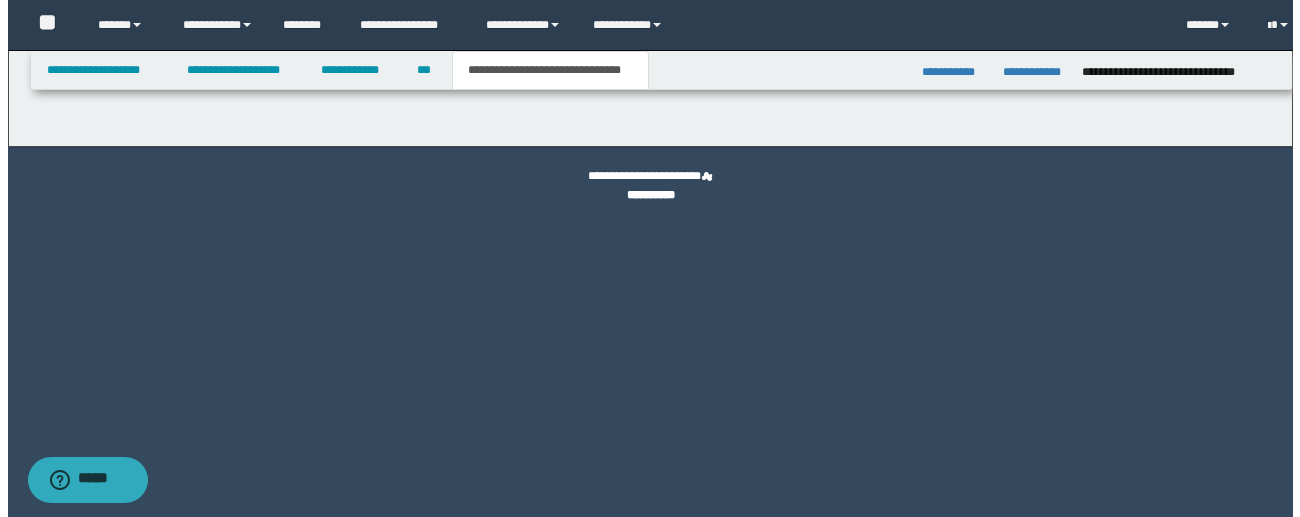 scroll, scrollTop: 0, scrollLeft: 0, axis: both 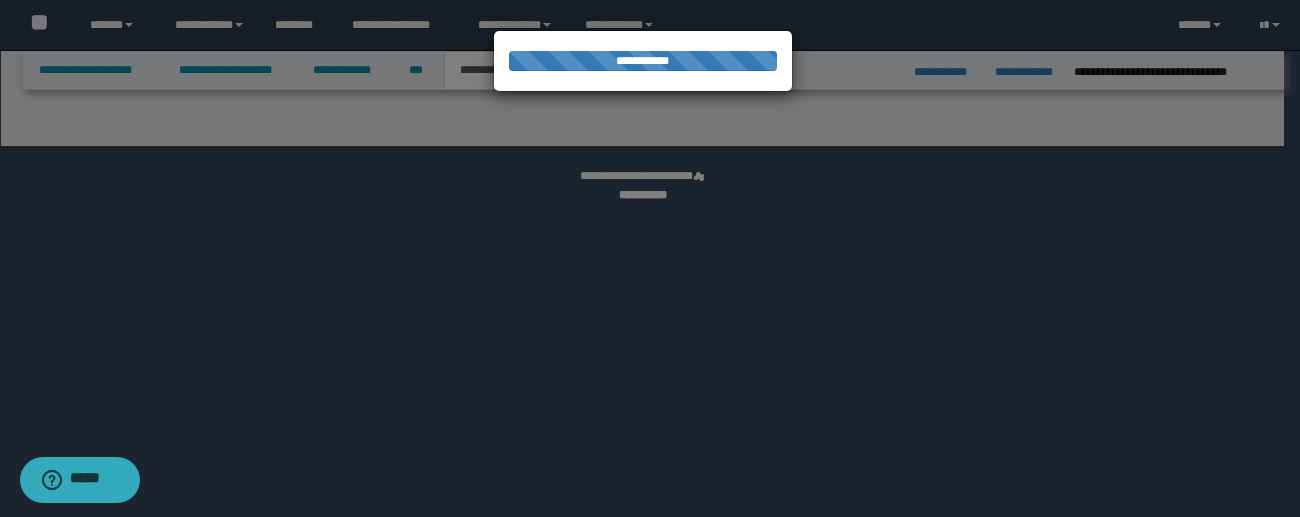 select on "*" 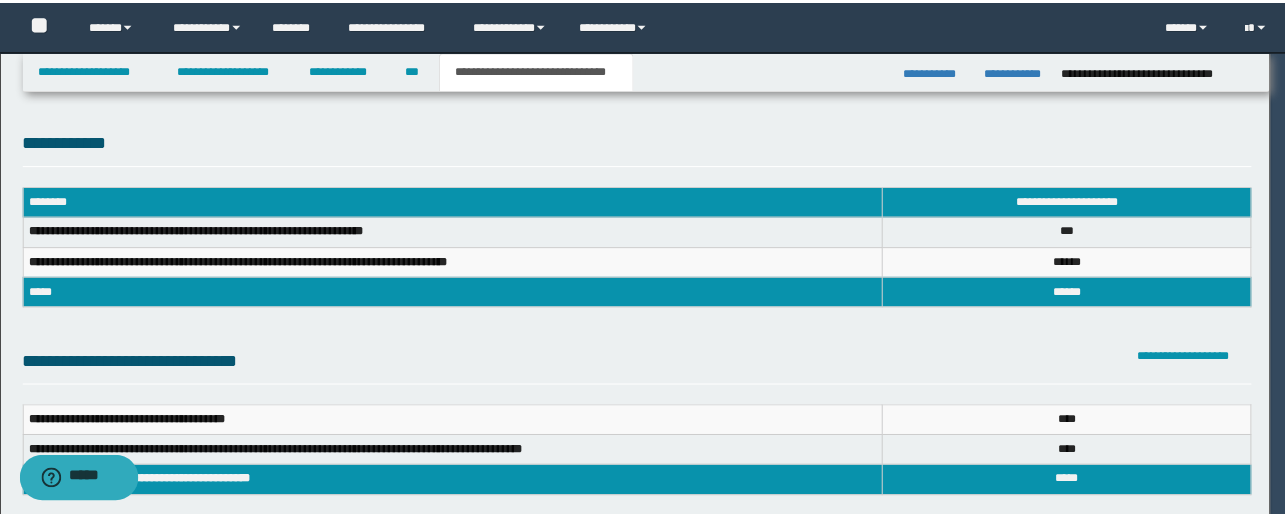 scroll, scrollTop: 0, scrollLeft: 0, axis: both 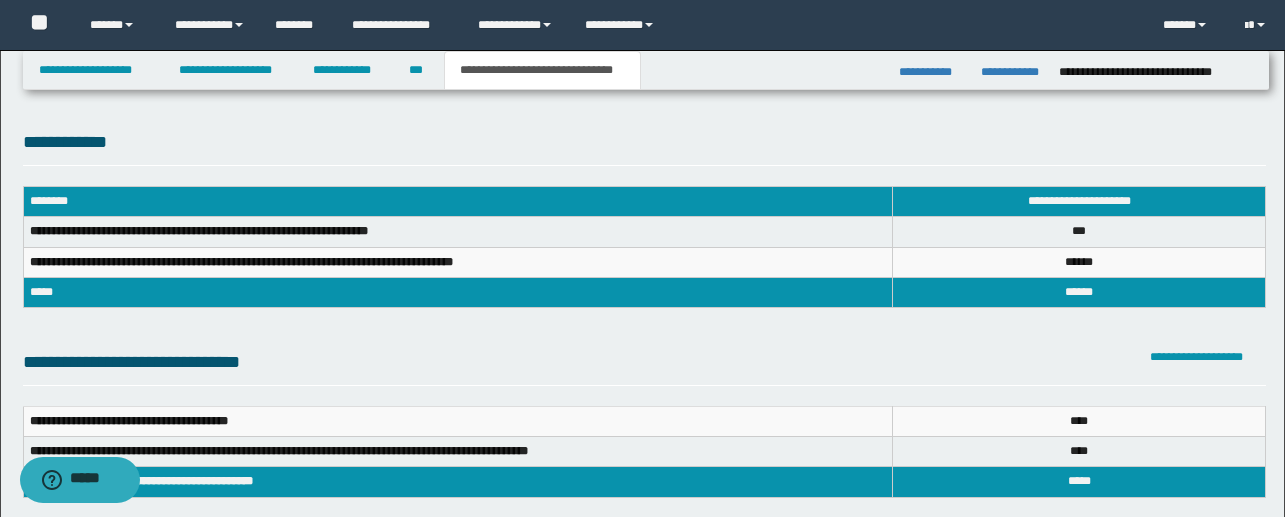 click on "**********" at bounding box center [932, 72] 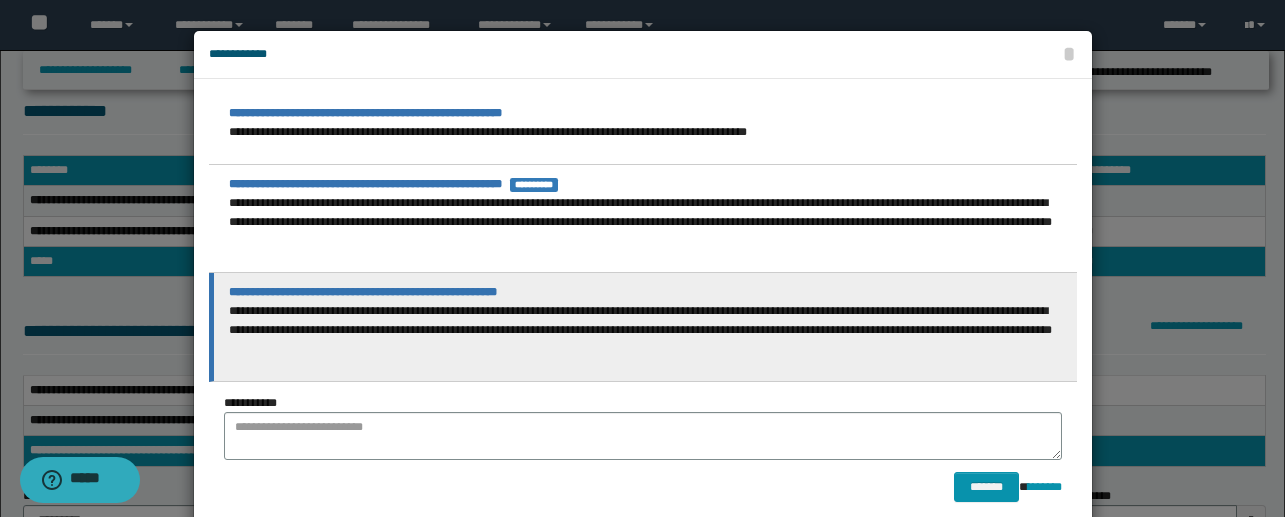scroll, scrollTop: 35, scrollLeft: 0, axis: vertical 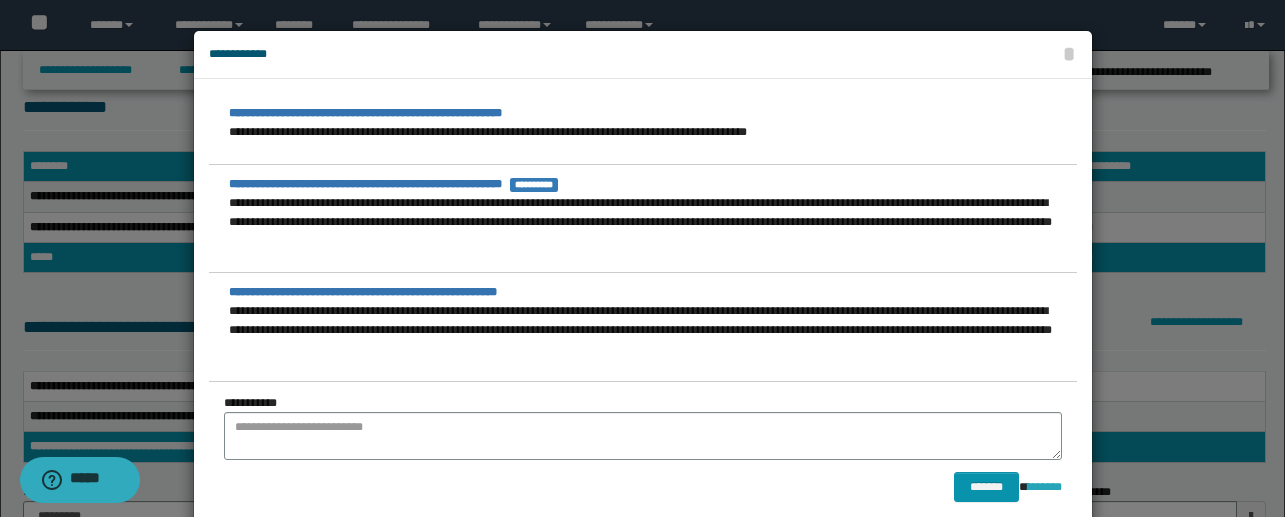 click on "********" at bounding box center (1045, 488) 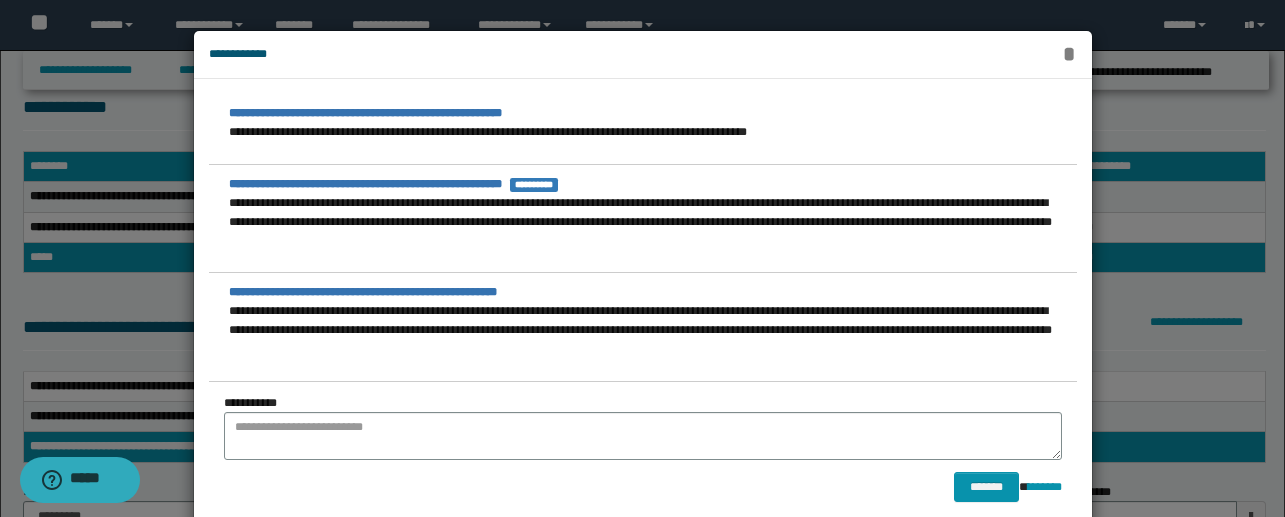 click on "*" at bounding box center (1069, 54) 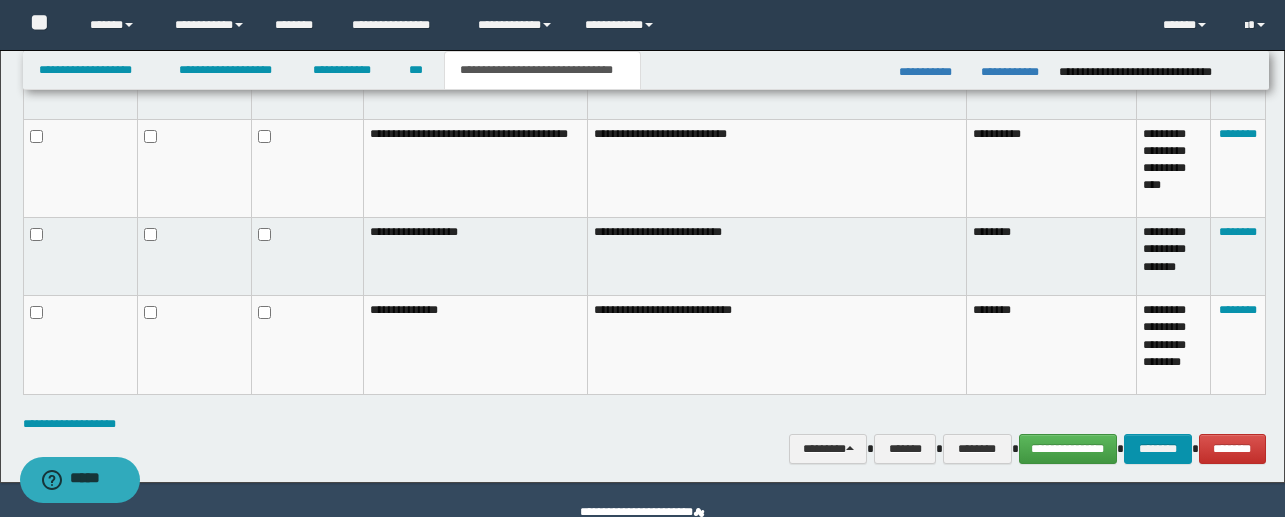 scroll, scrollTop: 1533, scrollLeft: 0, axis: vertical 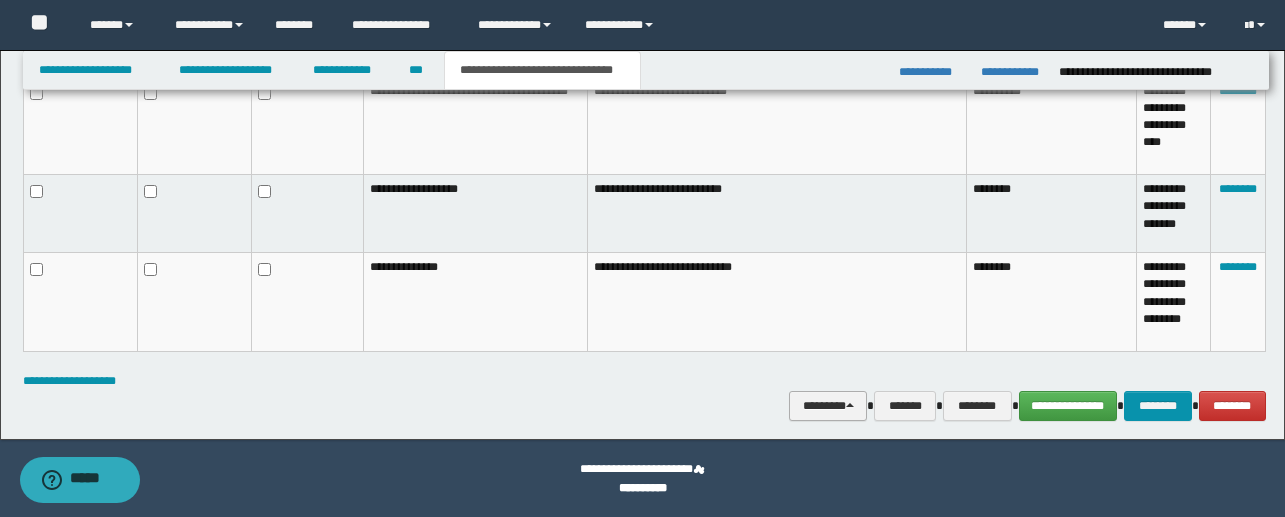 click on "********" at bounding box center (828, 406) 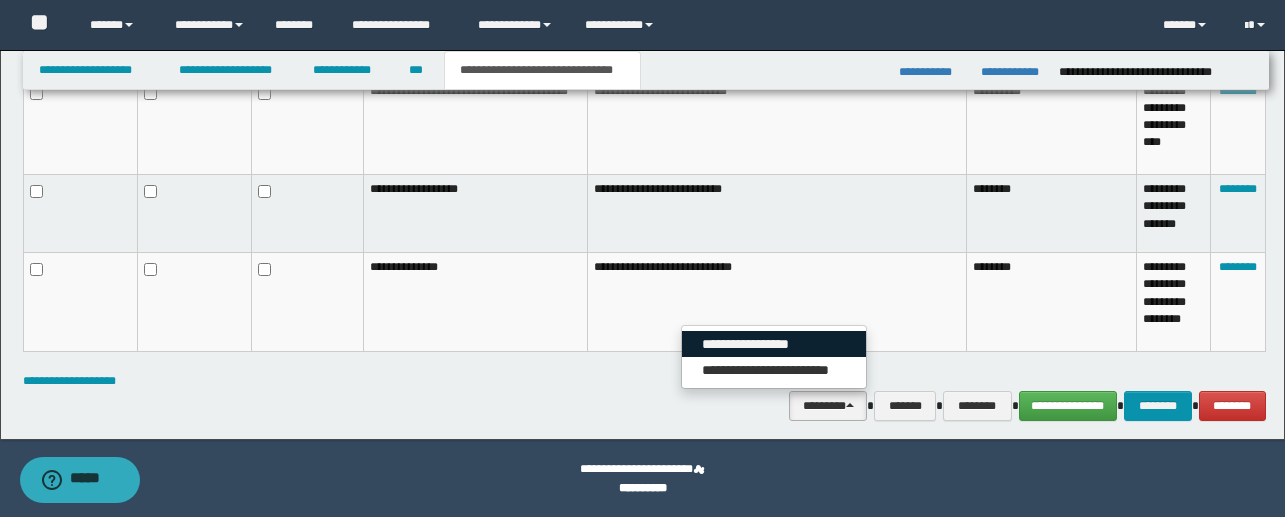 click on "**********" at bounding box center [774, 344] 